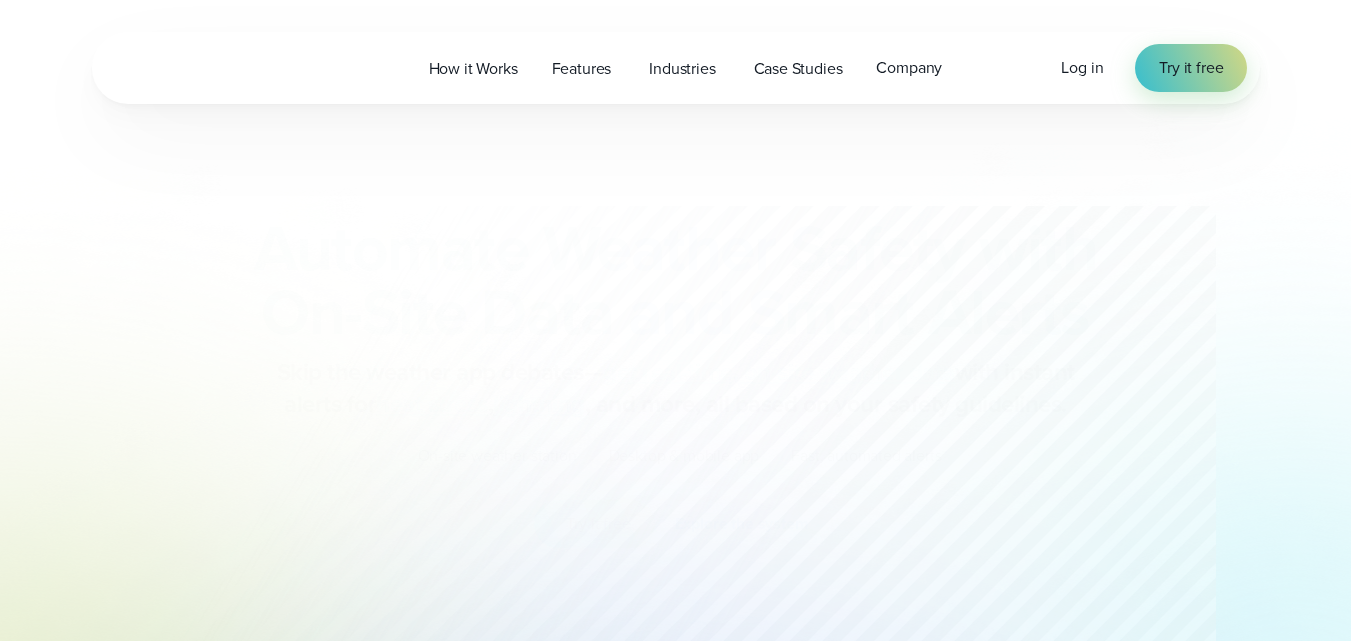 scroll, scrollTop: 0, scrollLeft: 0, axis: both 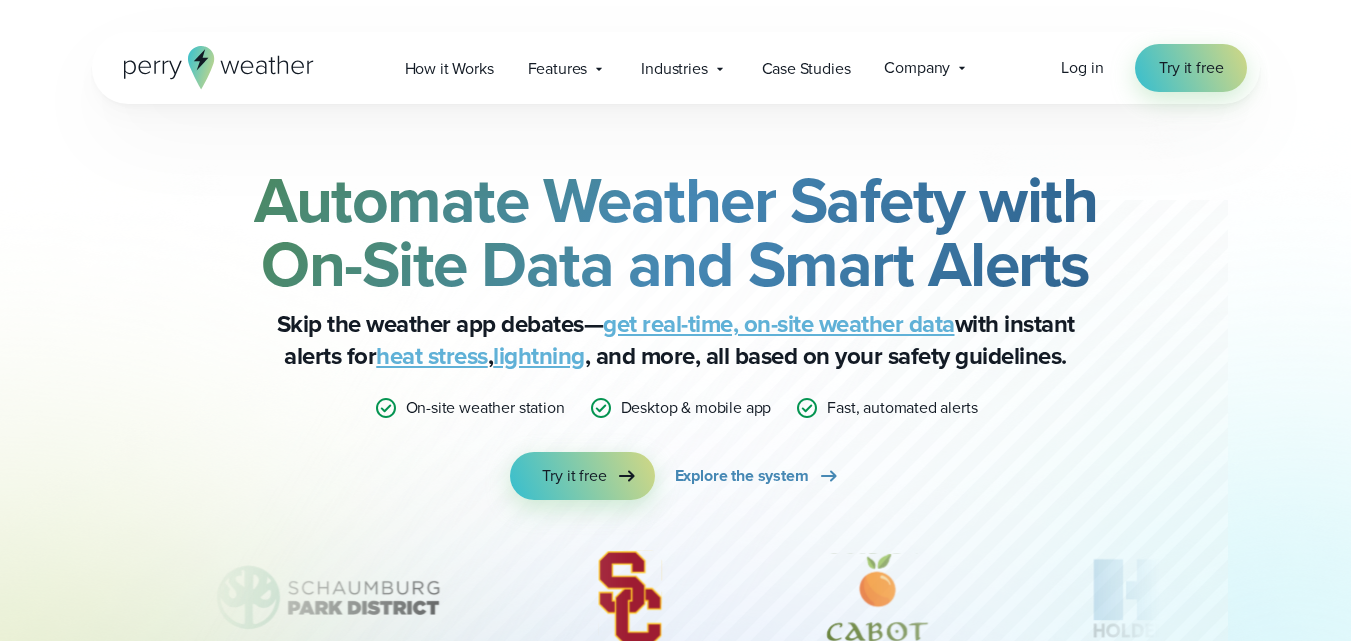 click on "Log in
Try it free" at bounding box center (1154, 68) 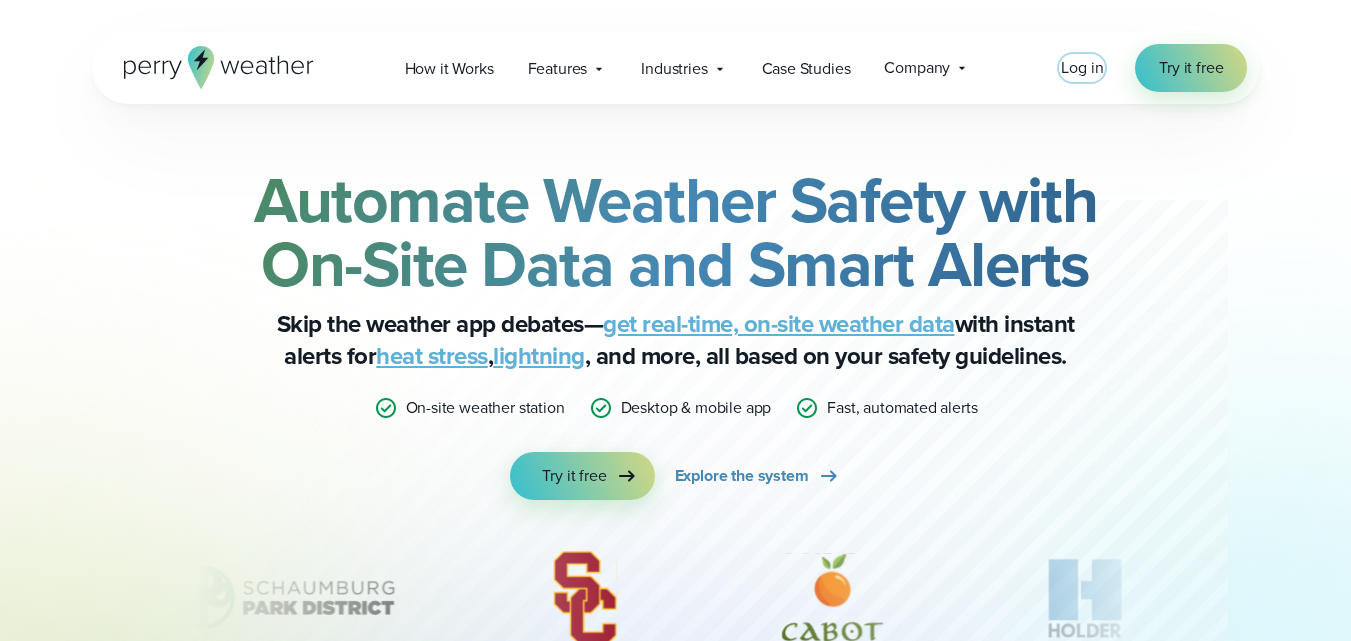 click on "Log in" at bounding box center (1082, 67) 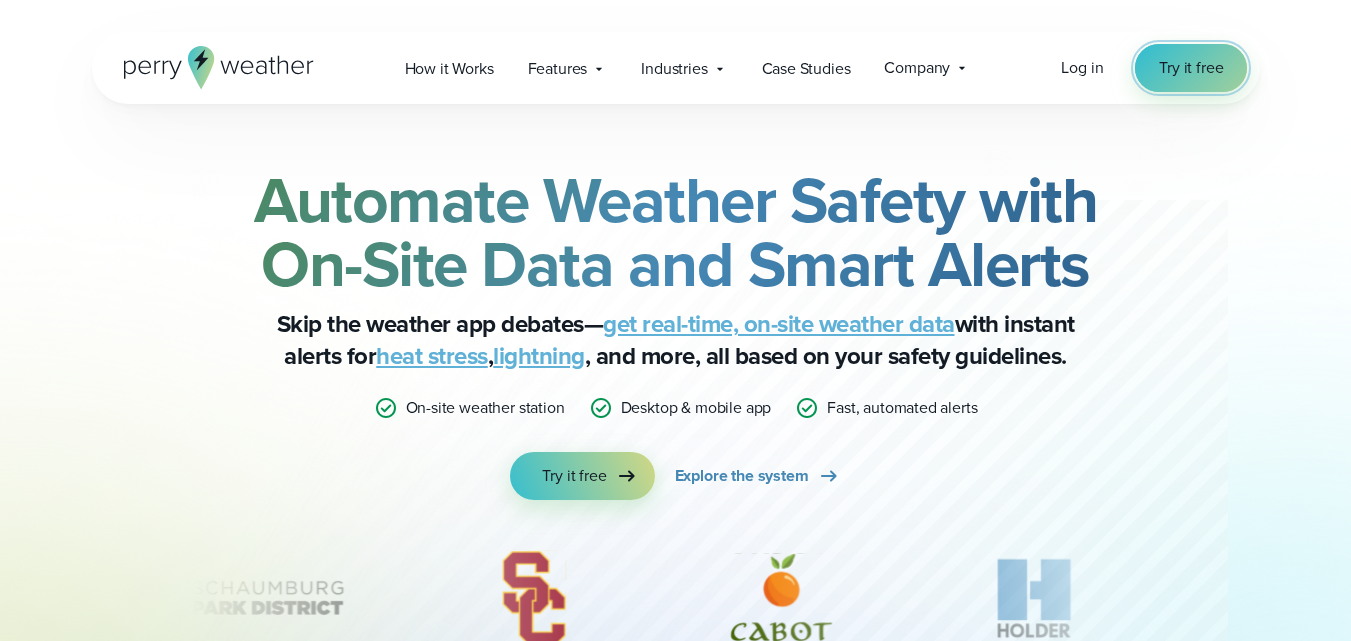 click on "Try it free" at bounding box center [1191, 68] 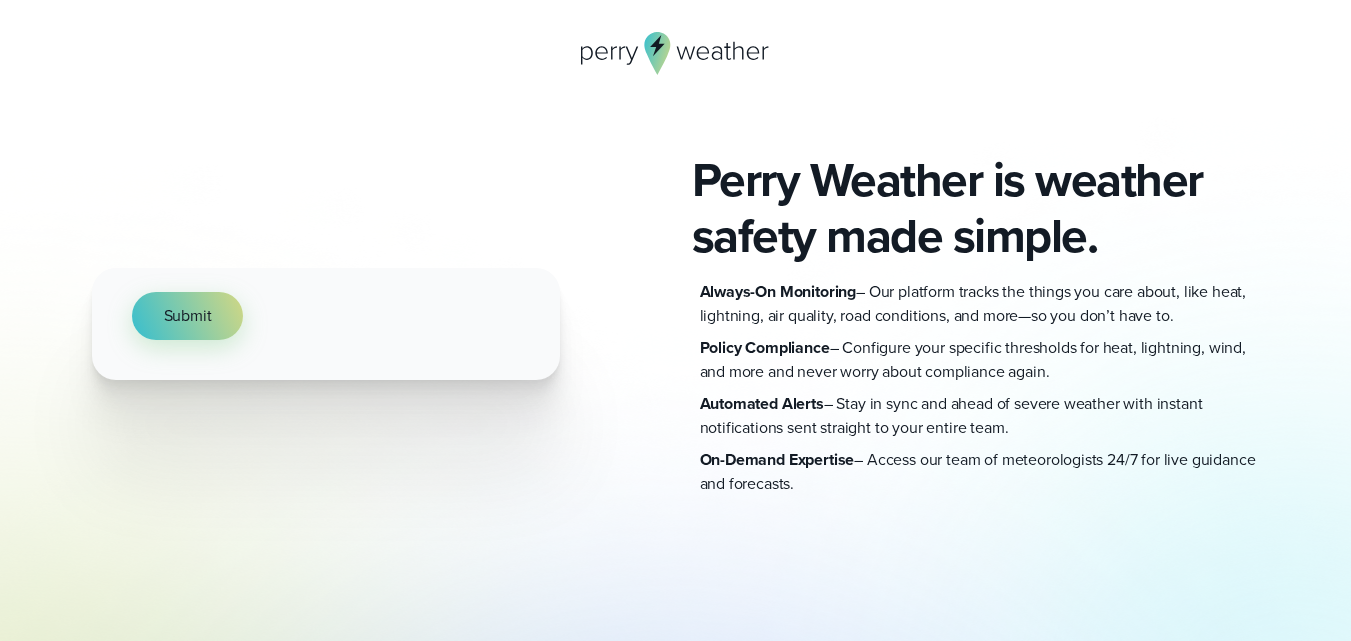 scroll, scrollTop: 0, scrollLeft: 0, axis: both 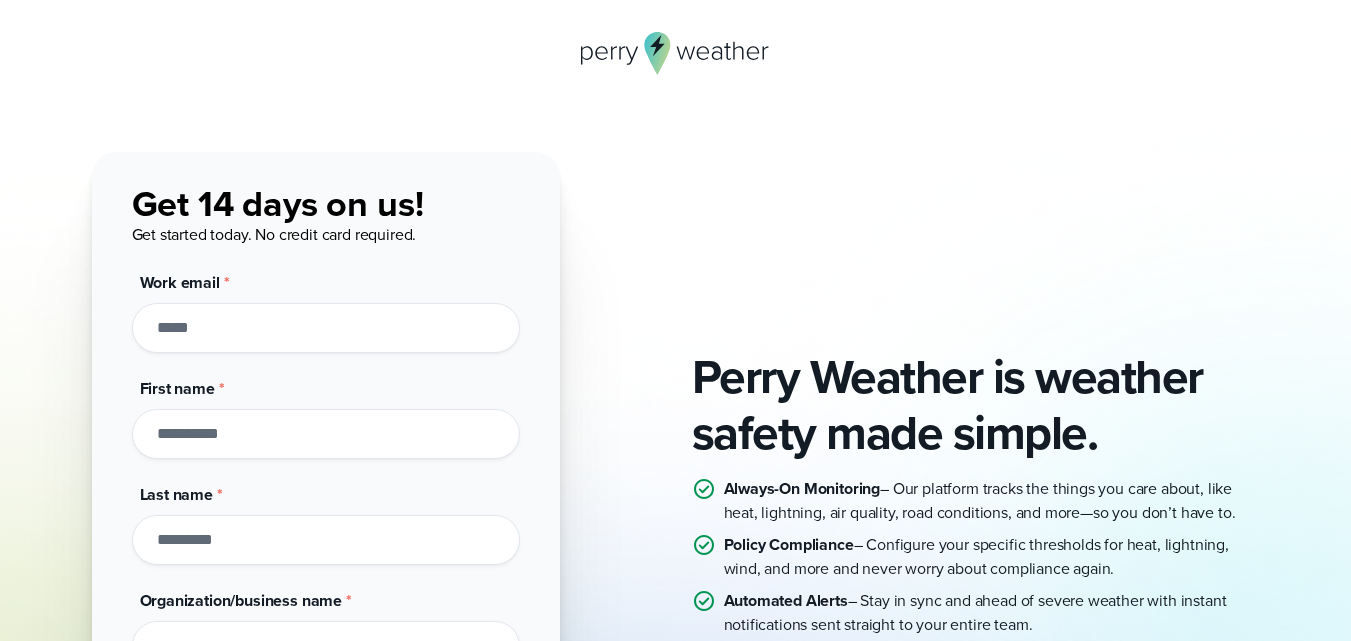 click on "Work email *" at bounding box center (326, 328) 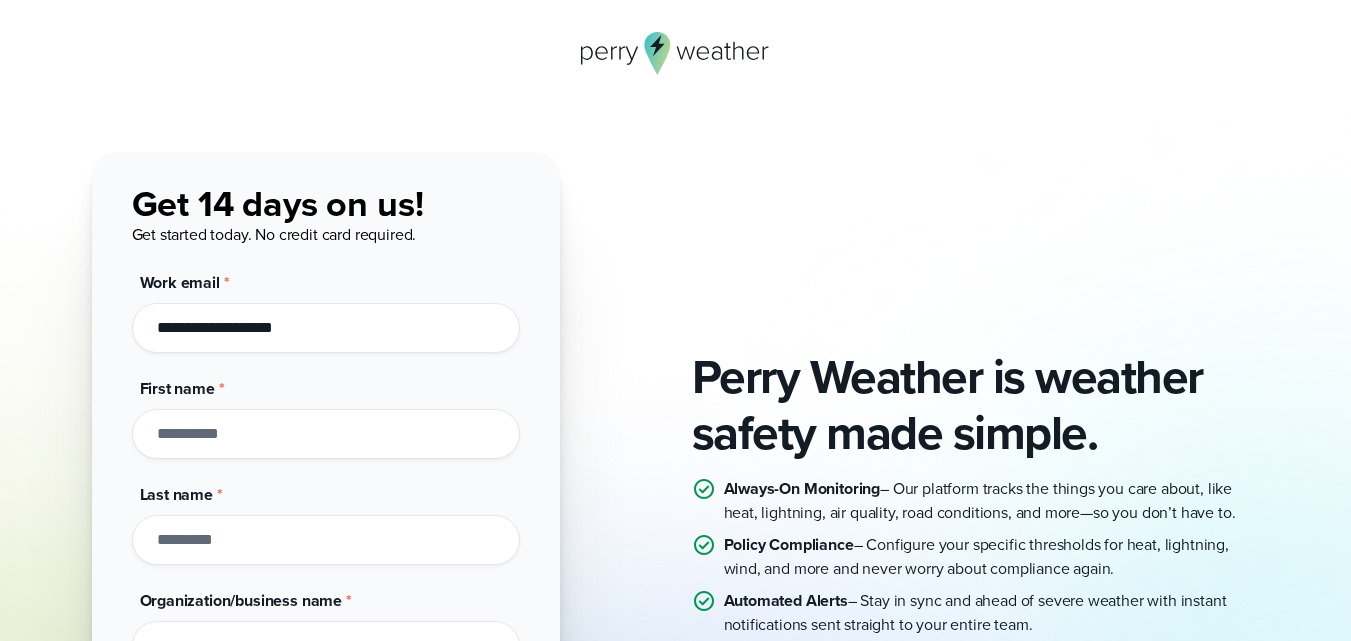 type on "**********" 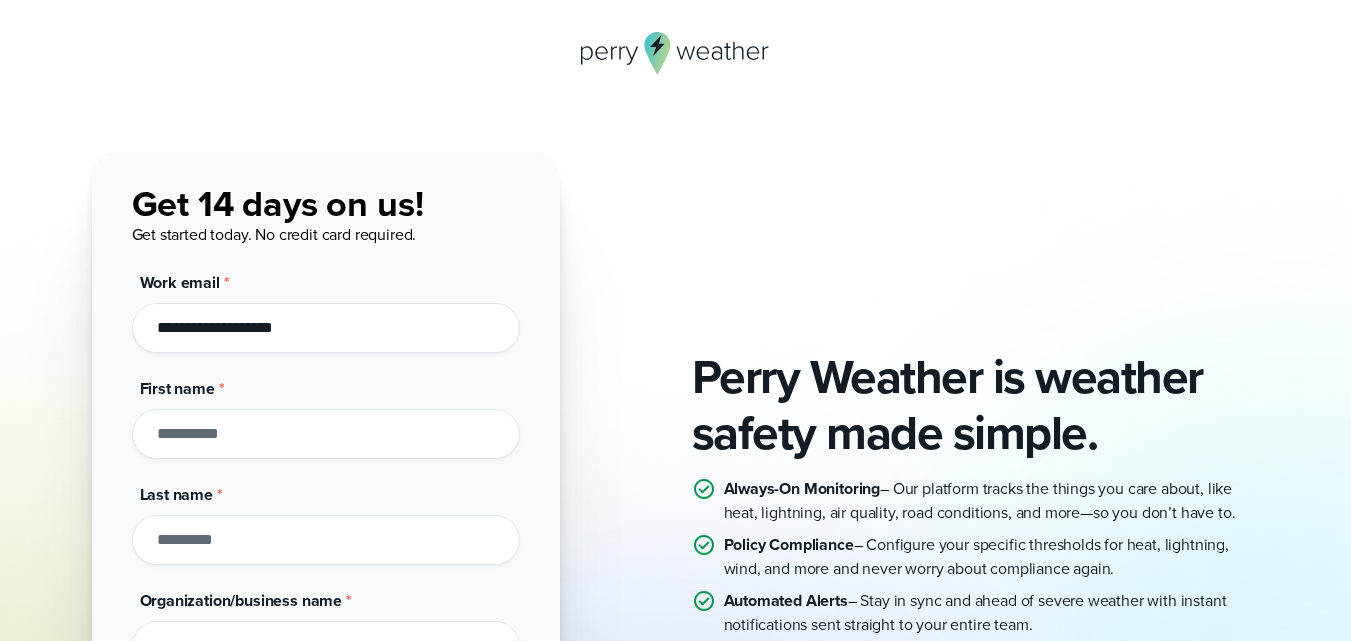 click on "First name *" at bounding box center (326, 434) 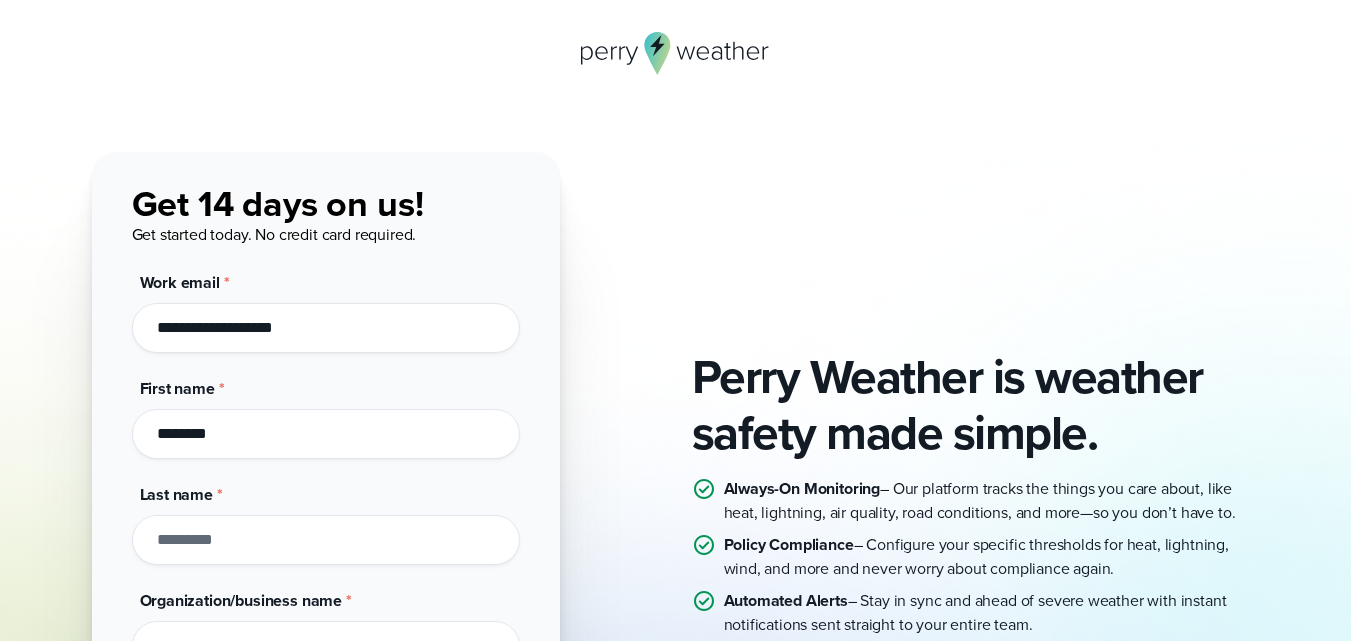 type on "********" 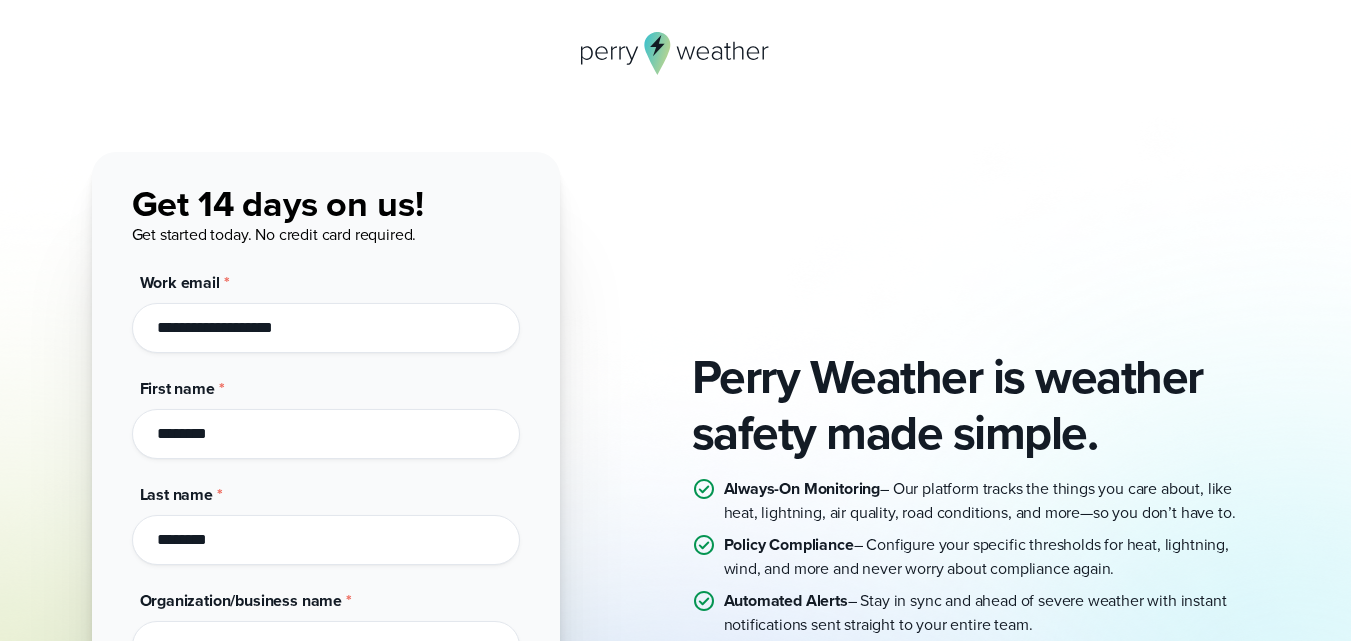 type on "********" 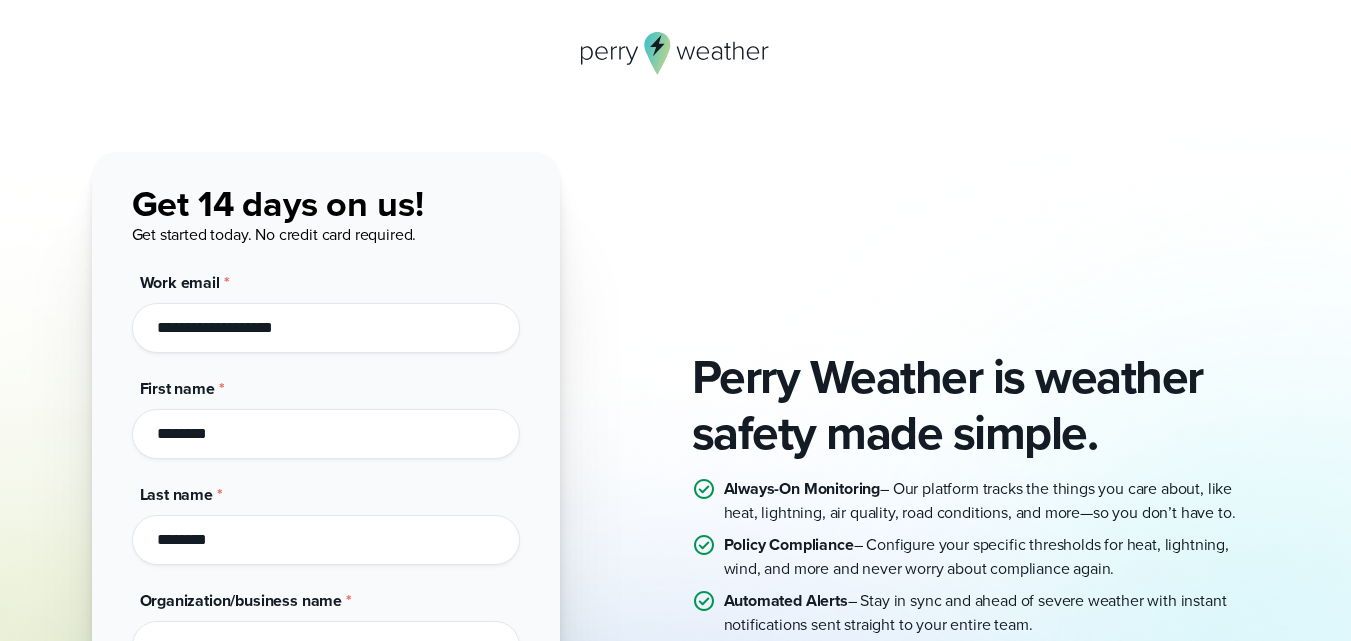 scroll, scrollTop: 17, scrollLeft: 0, axis: vertical 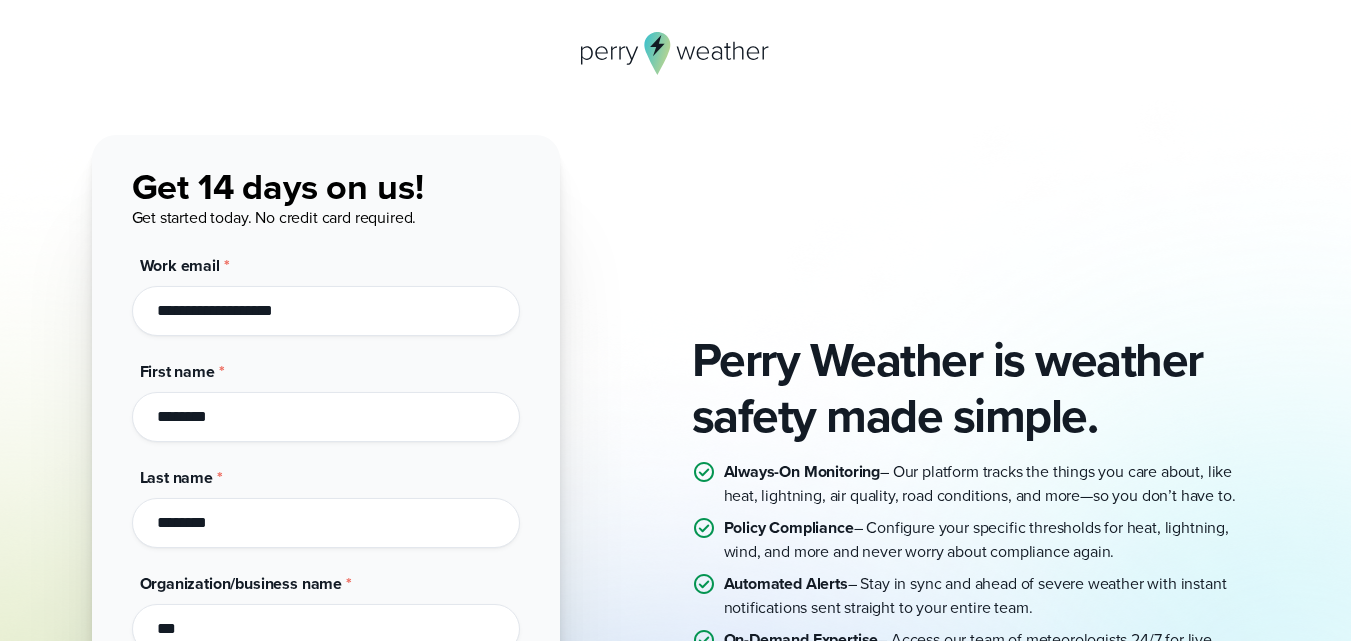 type on "***" 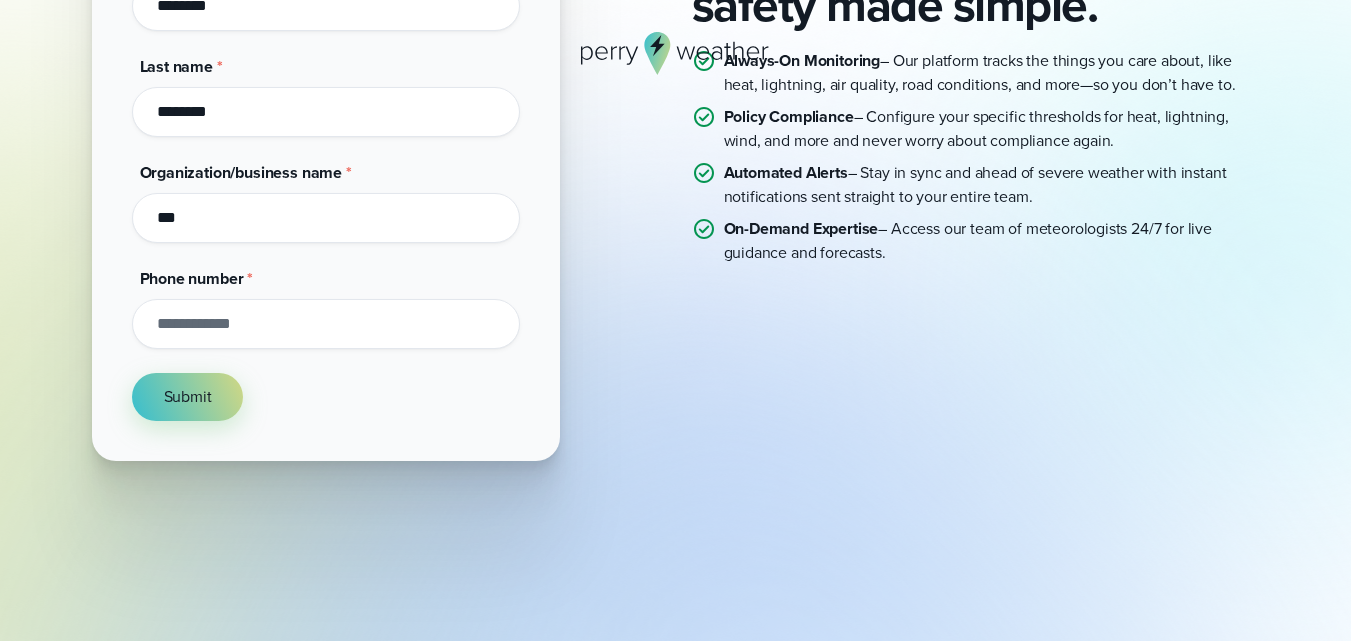 scroll, scrollTop: 432, scrollLeft: 0, axis: vertical 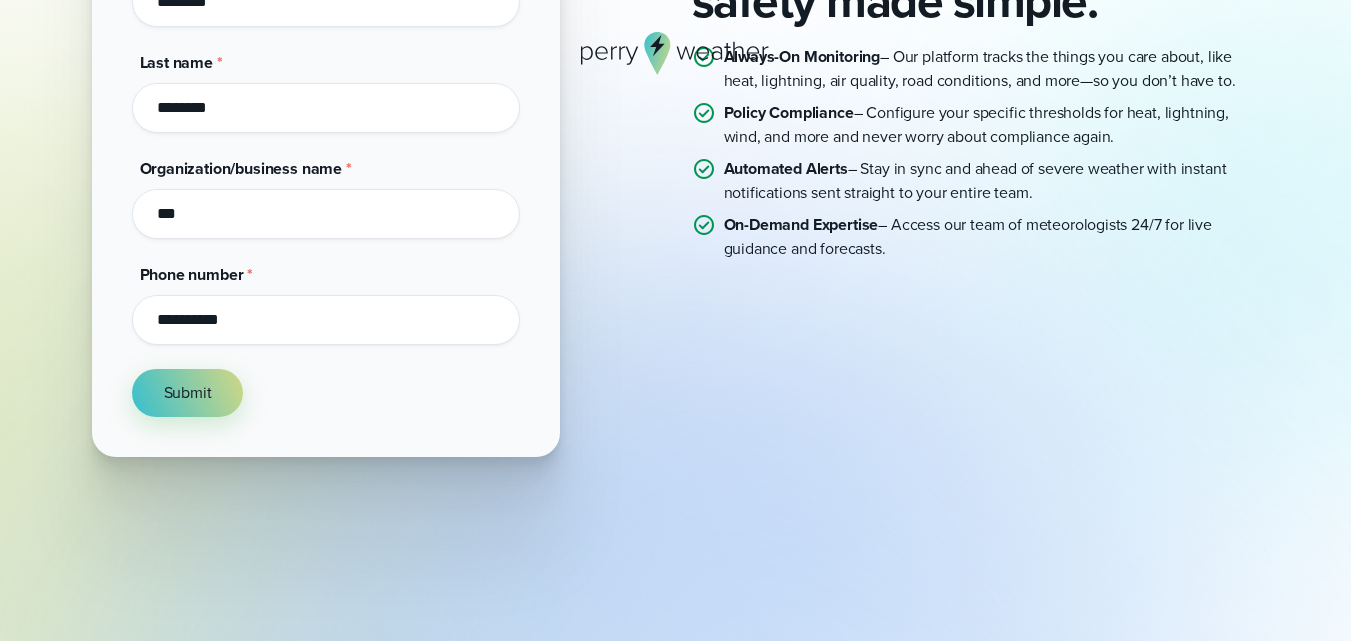 type on "**********" 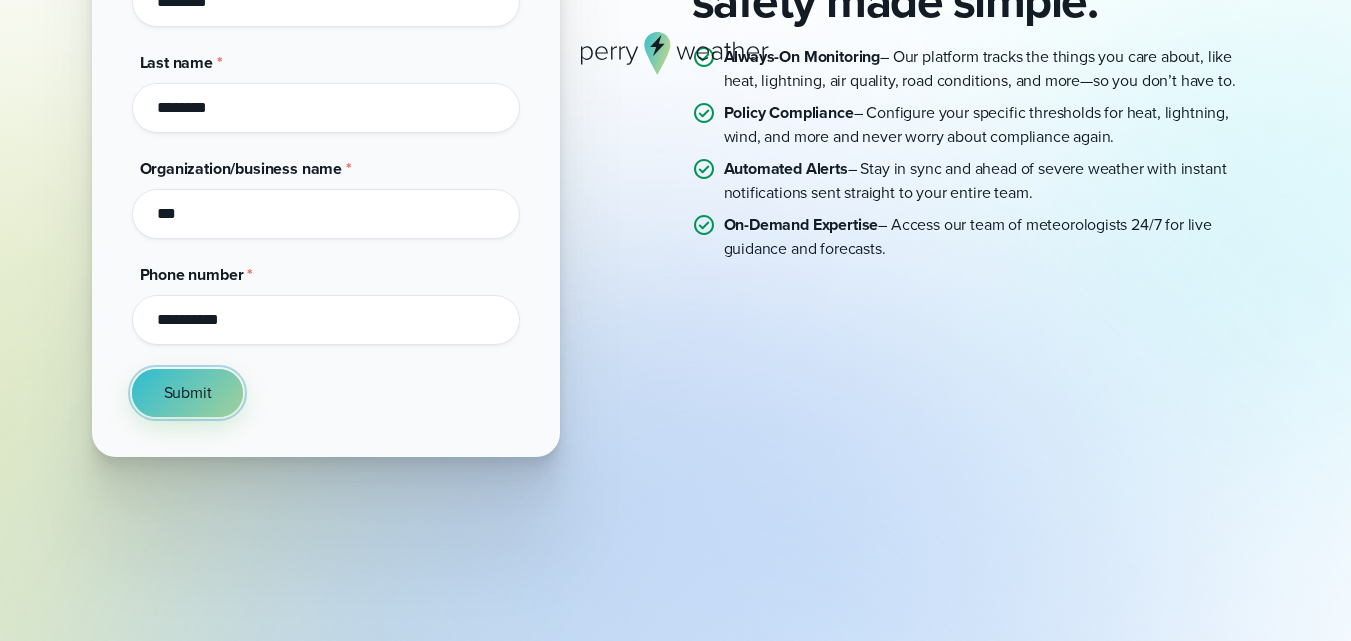 click on "Submit" at bounding box center (188, 393) 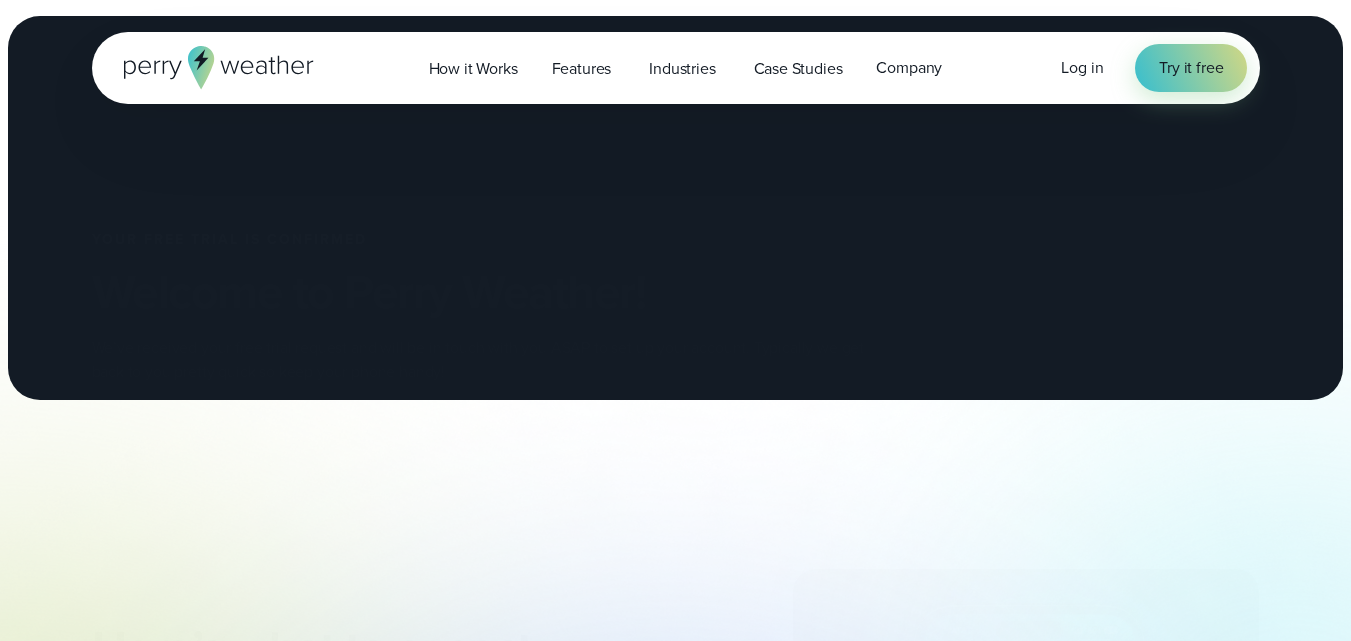 scroll, scrollTop: 0, scrollLeft: 0, axis: both 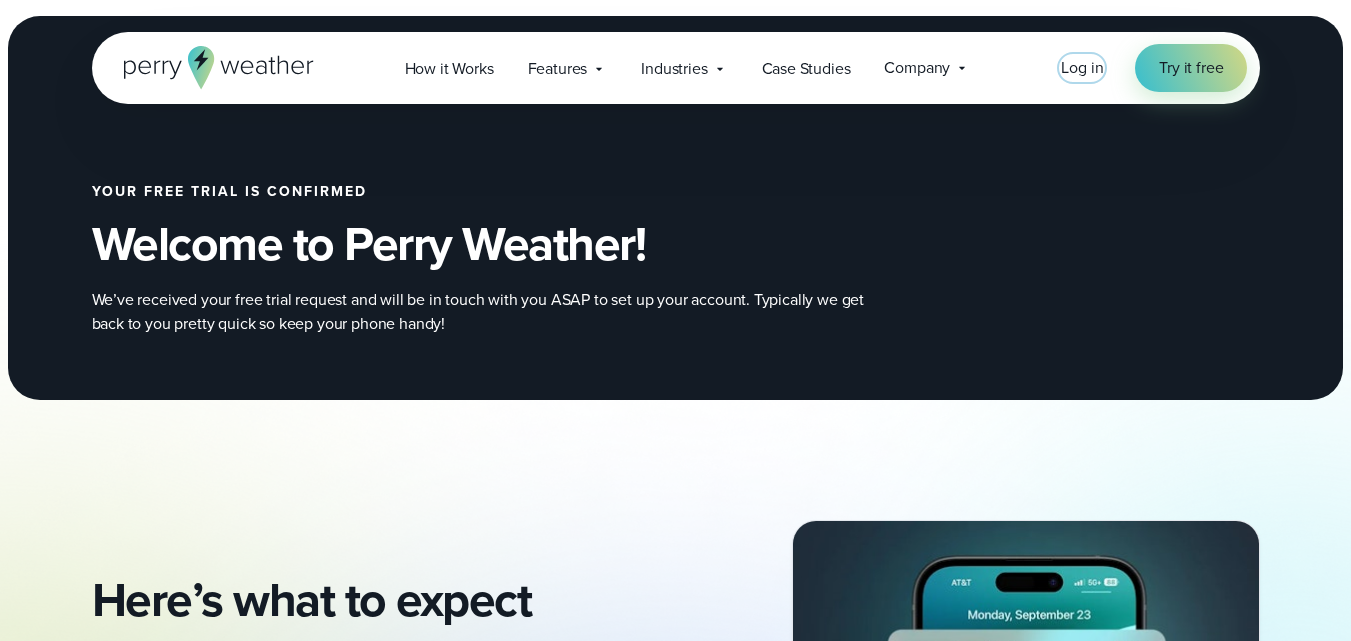 click on "Log in" at bounding box center (1082, 67) 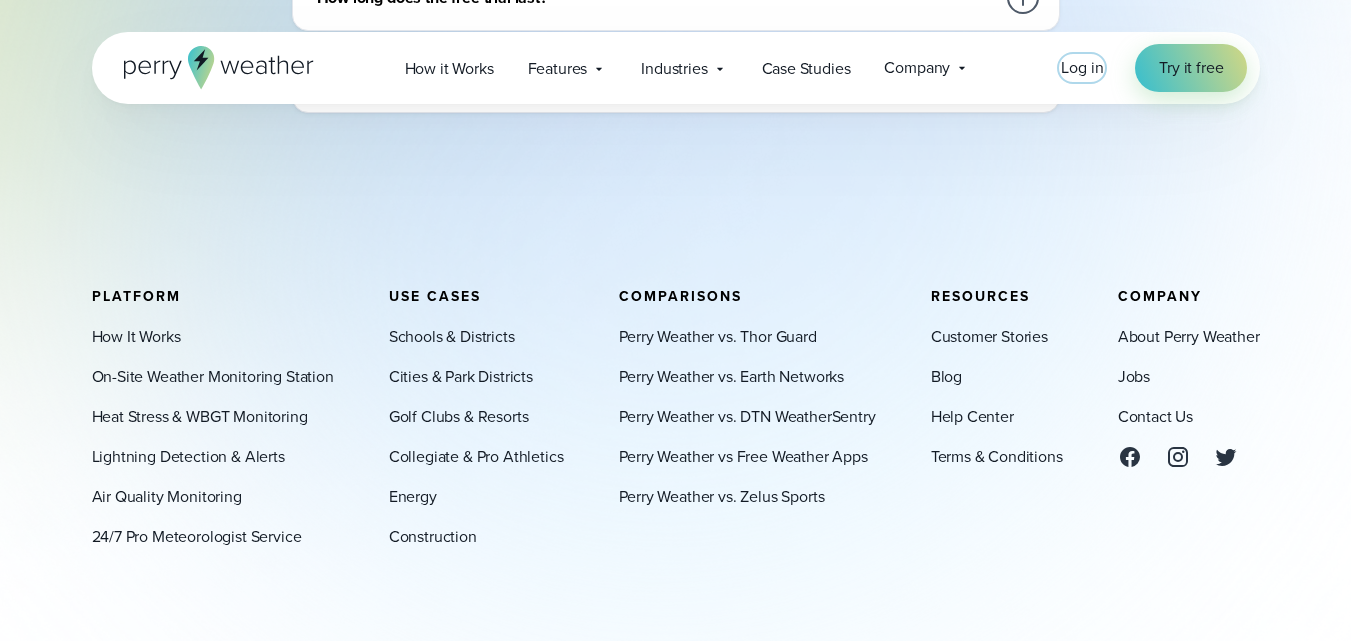 scroll, scrollTop: 1300, scrollLeft: 0, axis: vertical 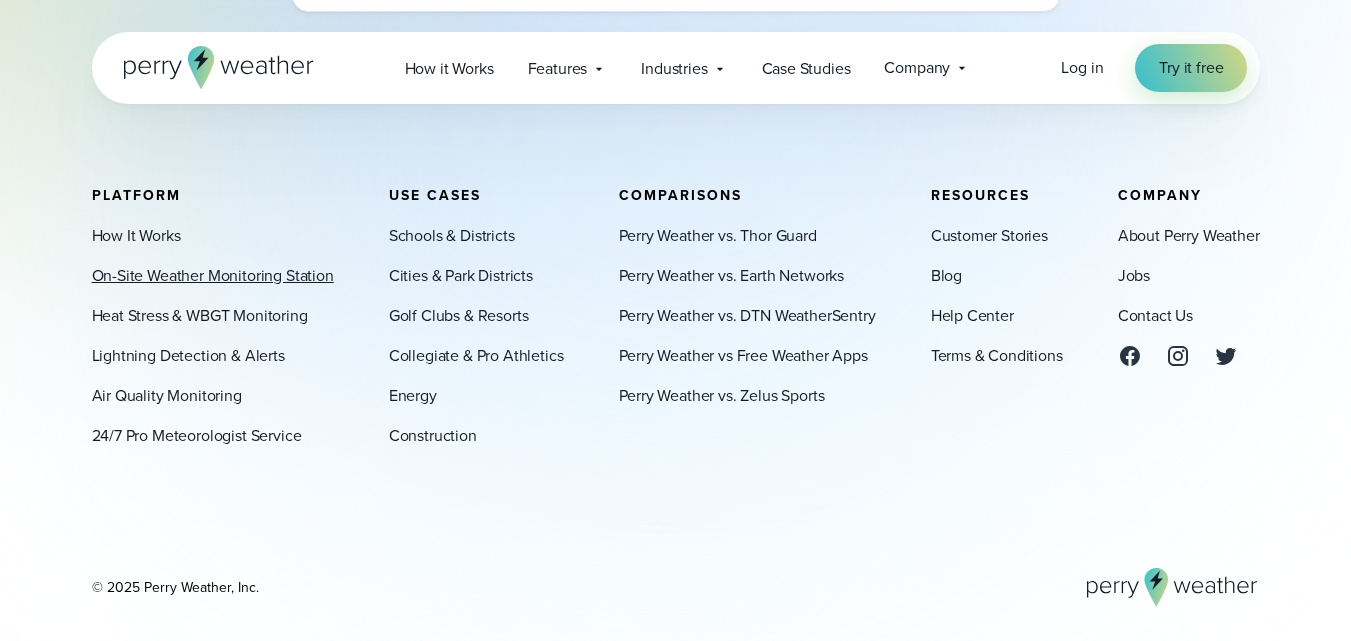 click on "On-Site Weather Monitoring Station" at bounding box center (213, 276) 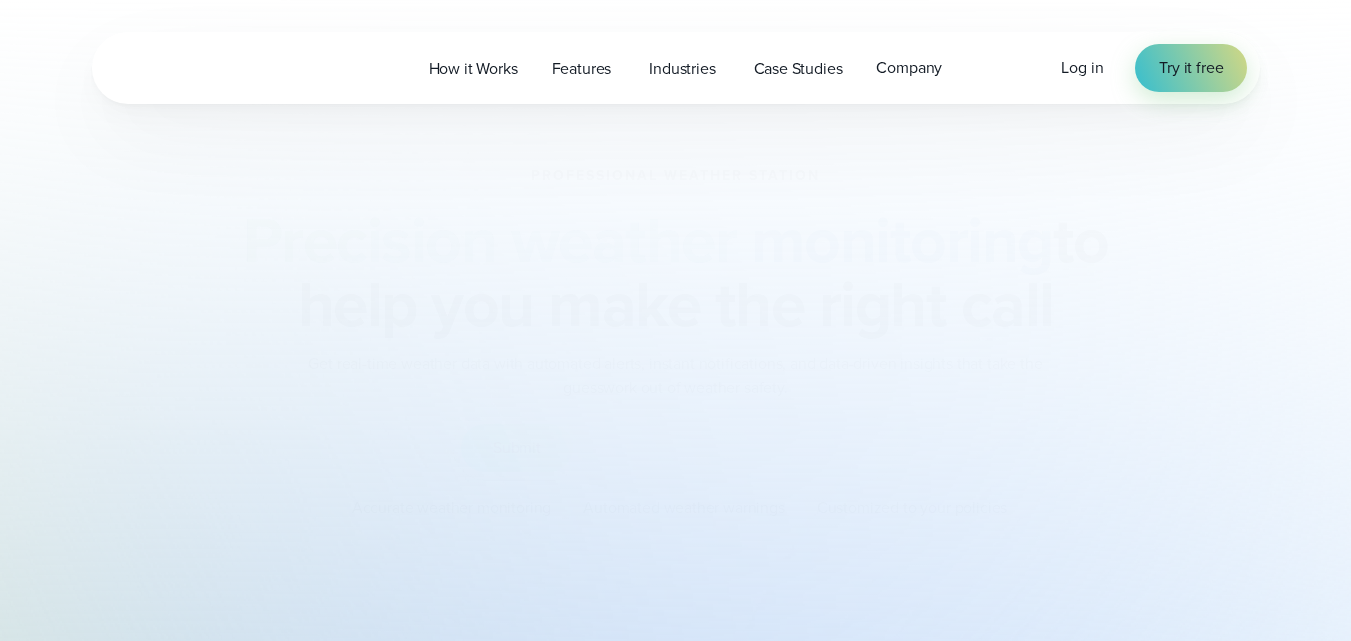 scroll, scrollTop: 0, scrollLeft: 0, axis: both 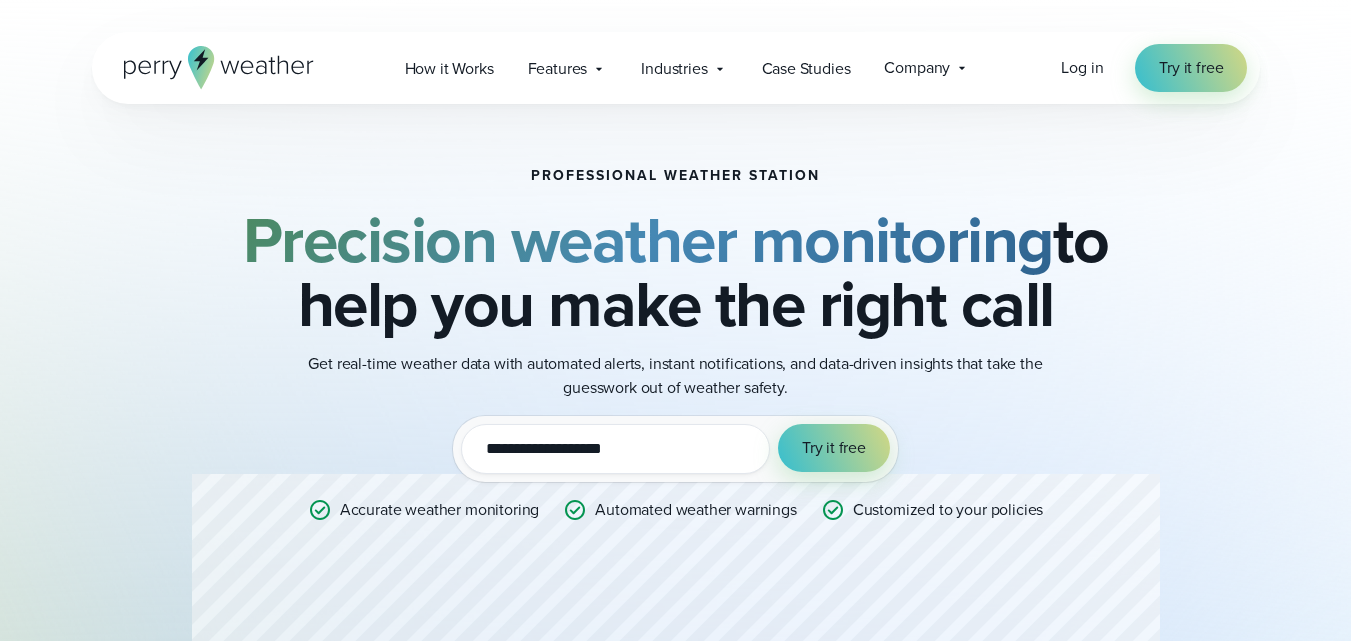 click 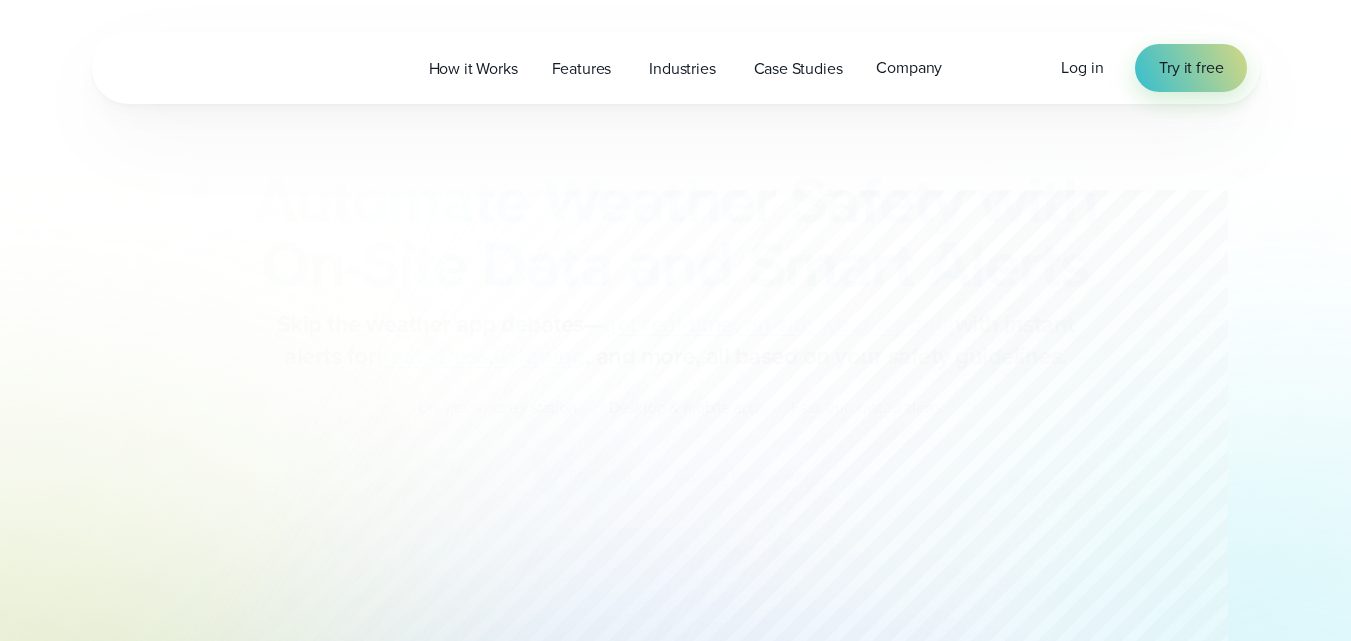 scroll, scrollTop: 0, scrollLeft: 0, axis: both 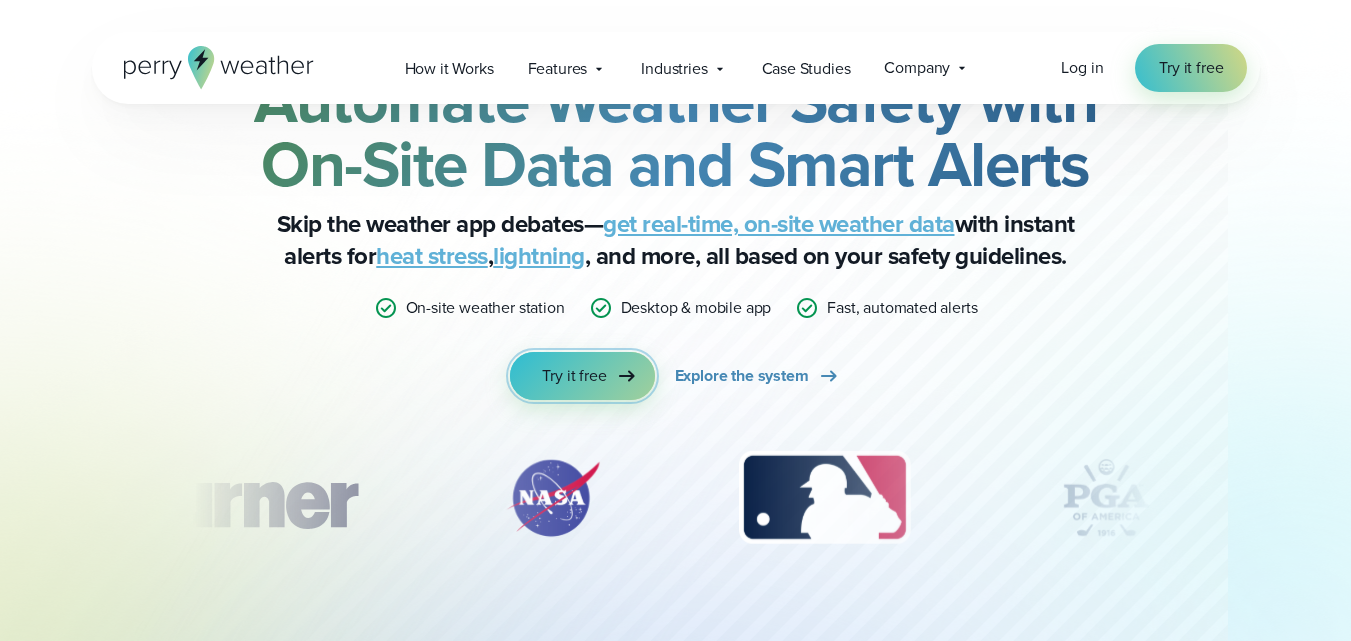 click on "Try it free" at bounding box center (582, 376) 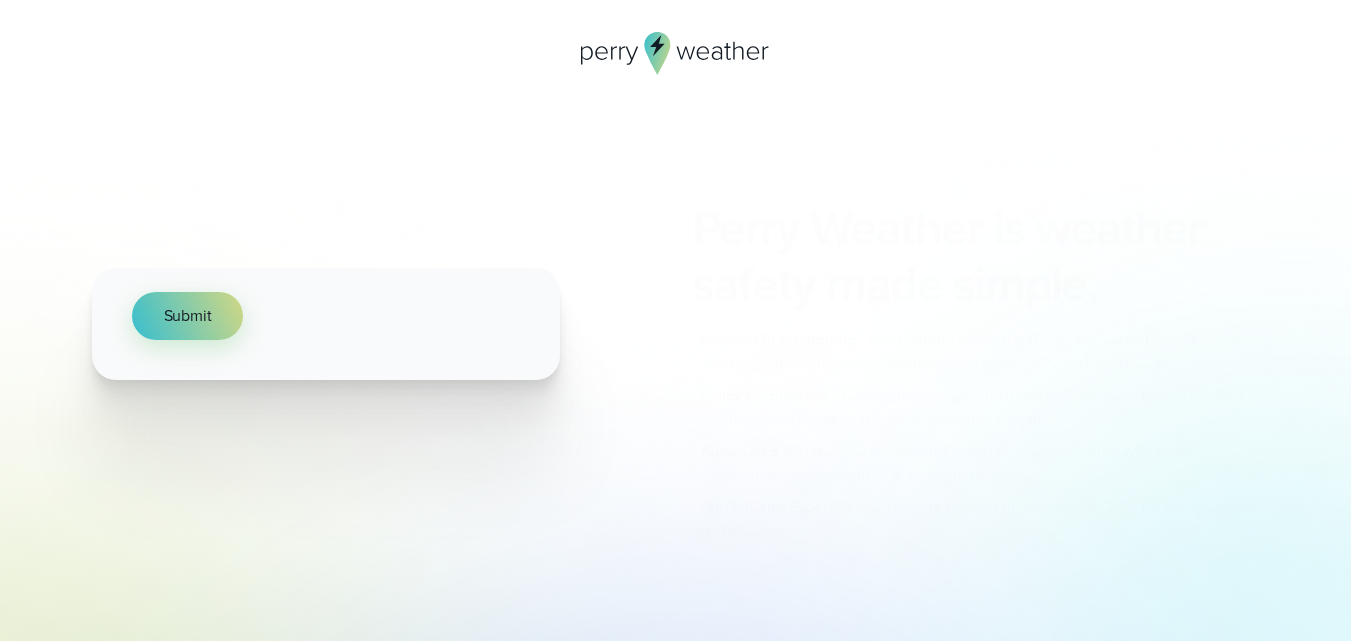 scroll, scrollTop: 0, scrollLeft: 0, axis: both 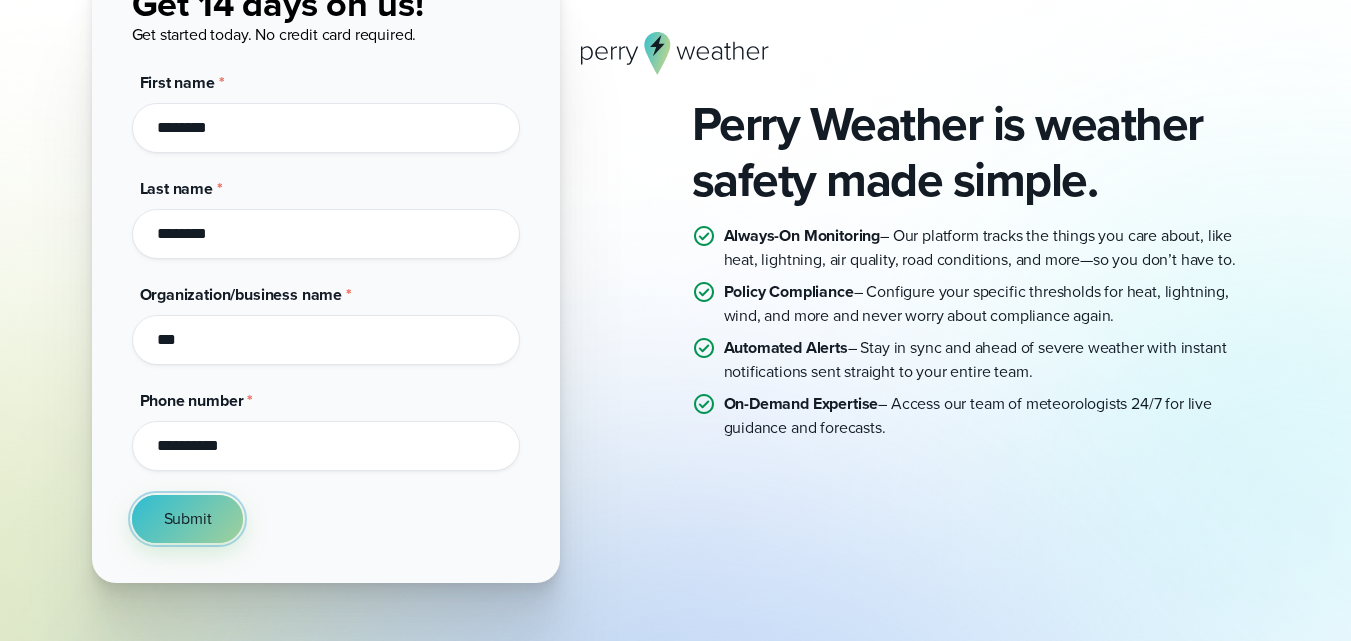 click on "Submit" at bounding box center [188, 519] 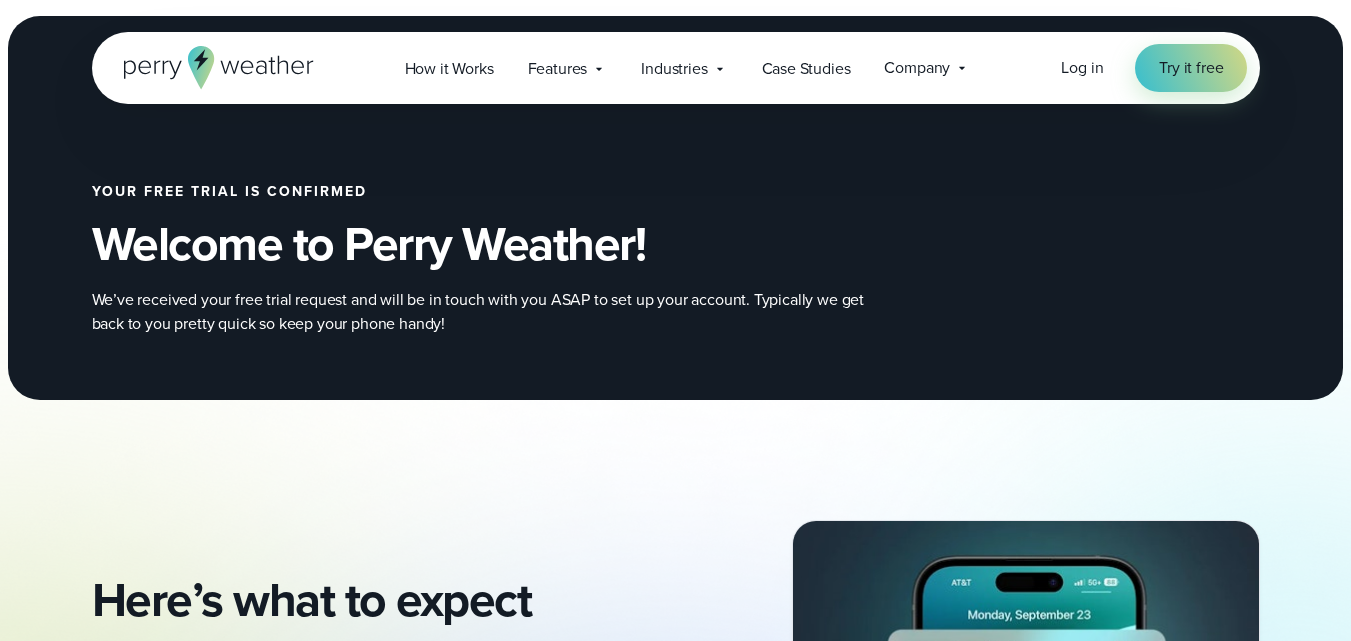 scroll, scrollTop: 0, scrollLeft: 0, axis: both 